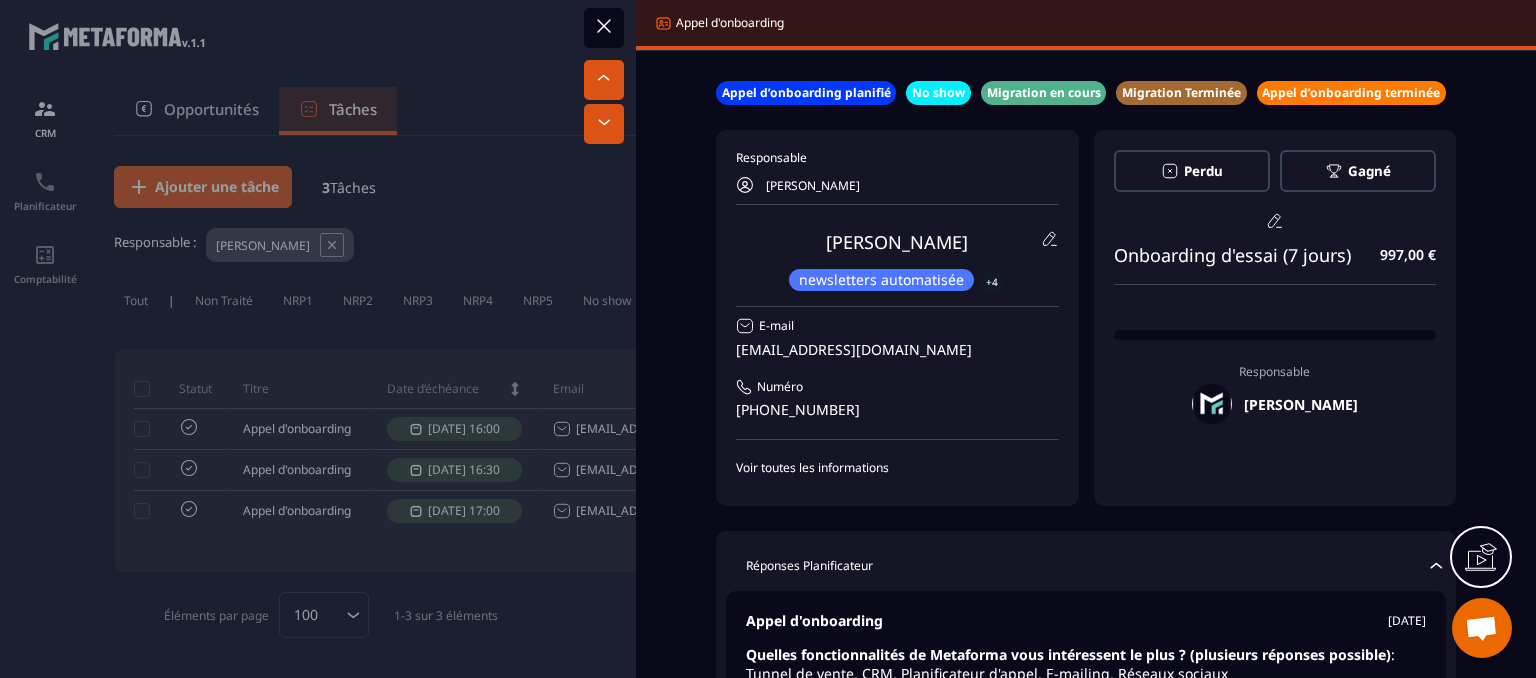 scroll, scrollTop: 0, scrollLeft: 0, axis: both 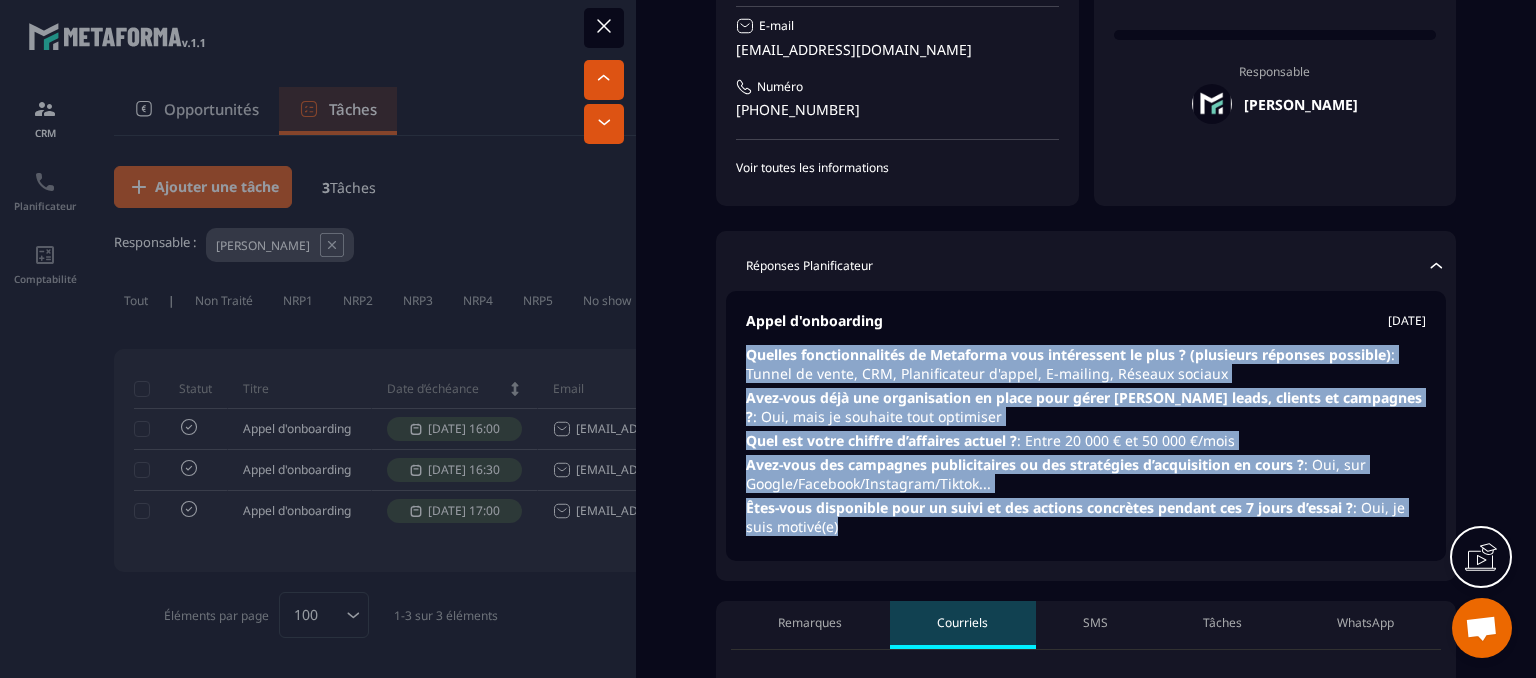 drag, startPoint x: 740, startPoint y: 350, endPoint x: 1021, endPoint y: 524, distance: 330.51022 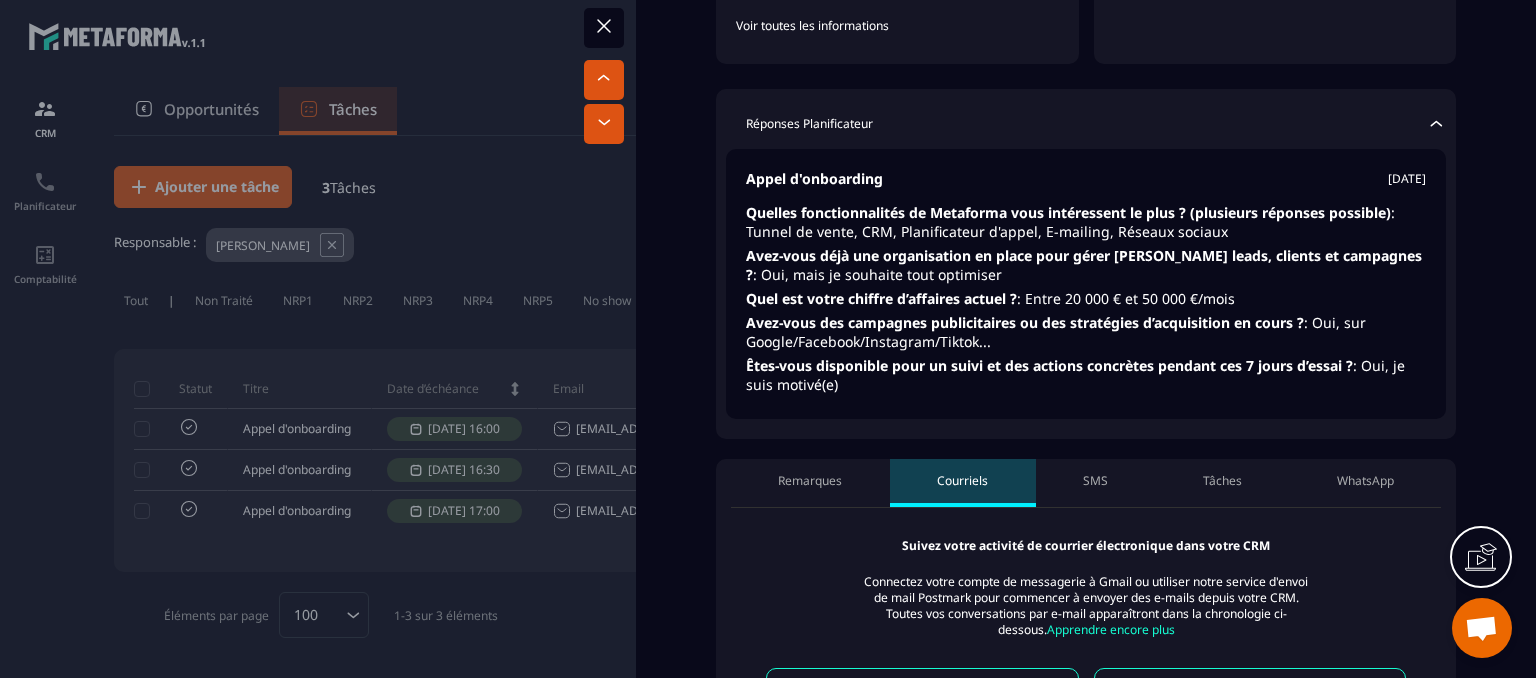 scroll, scrollTop: 700, scrollLeft: 0, axis: vertical 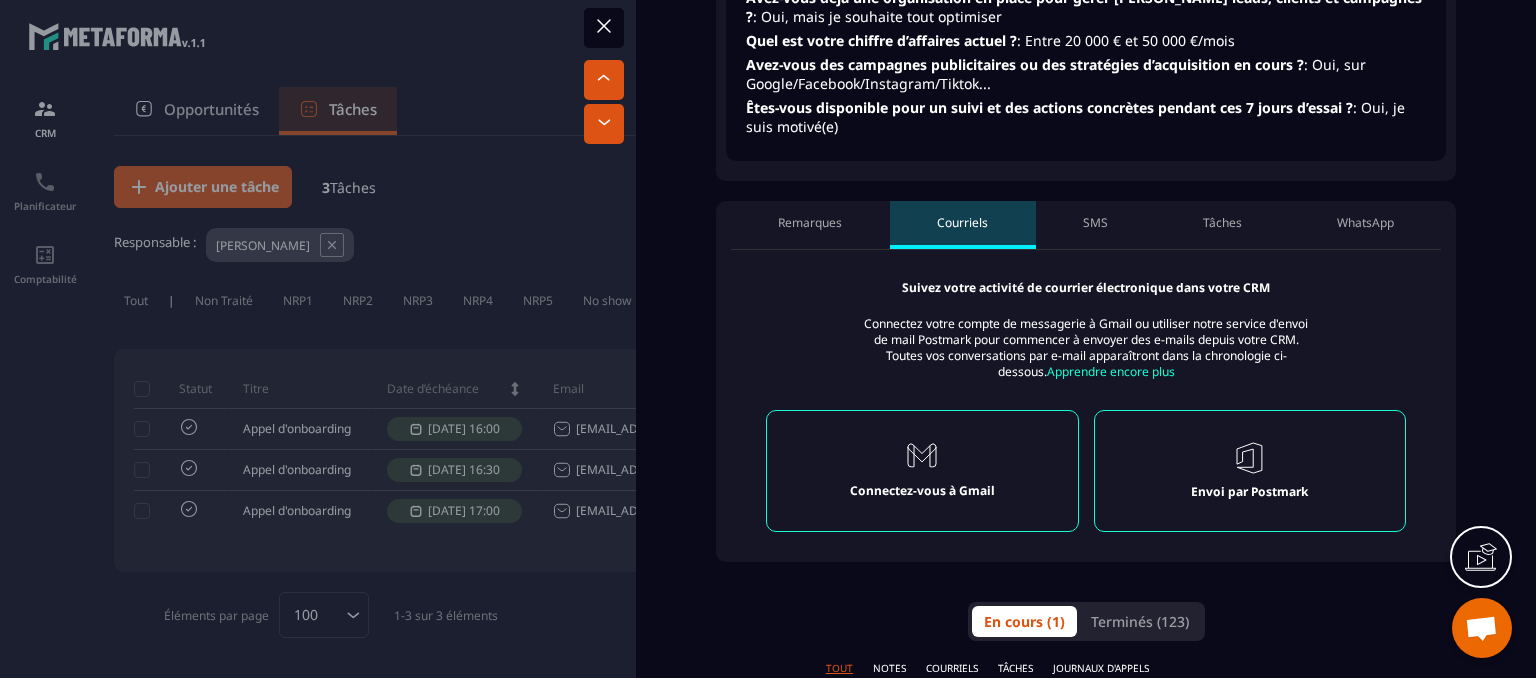 click on "SMS" at bounding box center [1096, 225] 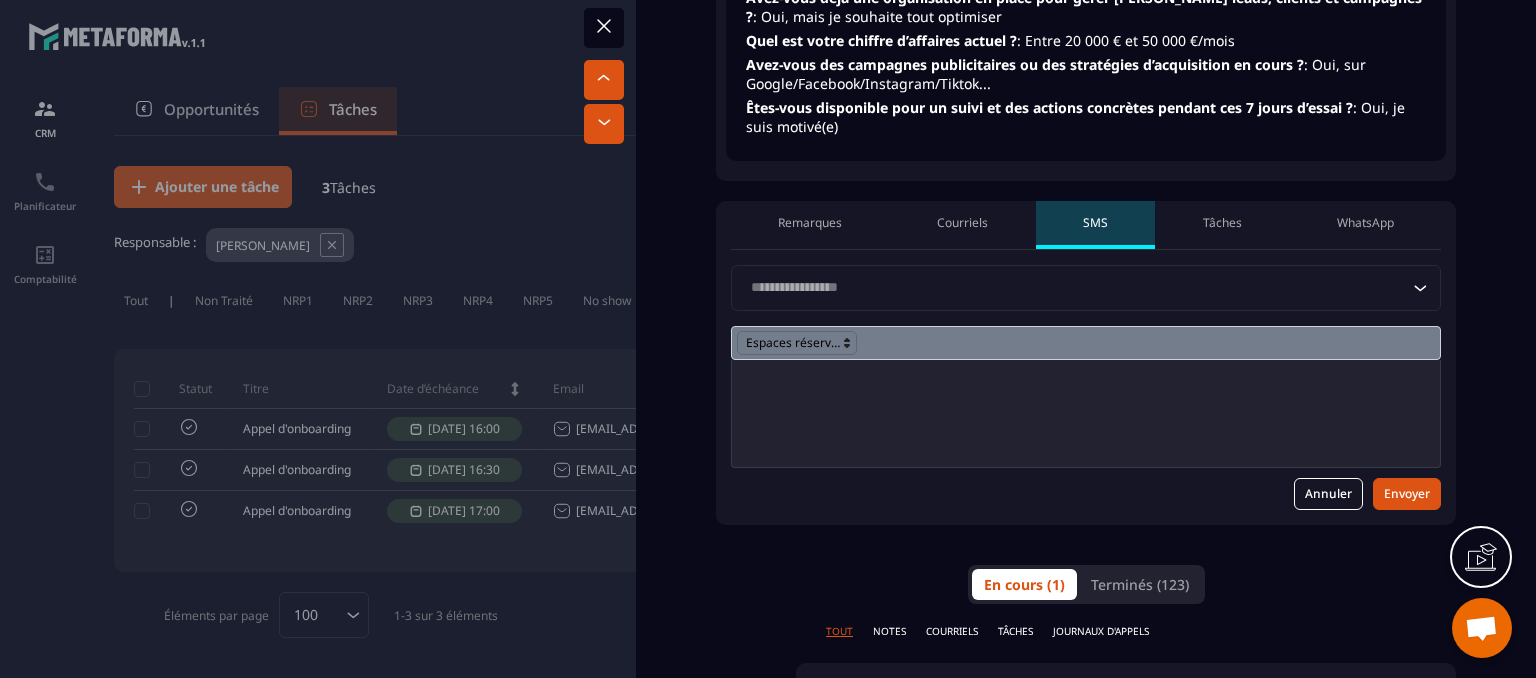 click on "Tâches" at bounding box center [1222, 223] 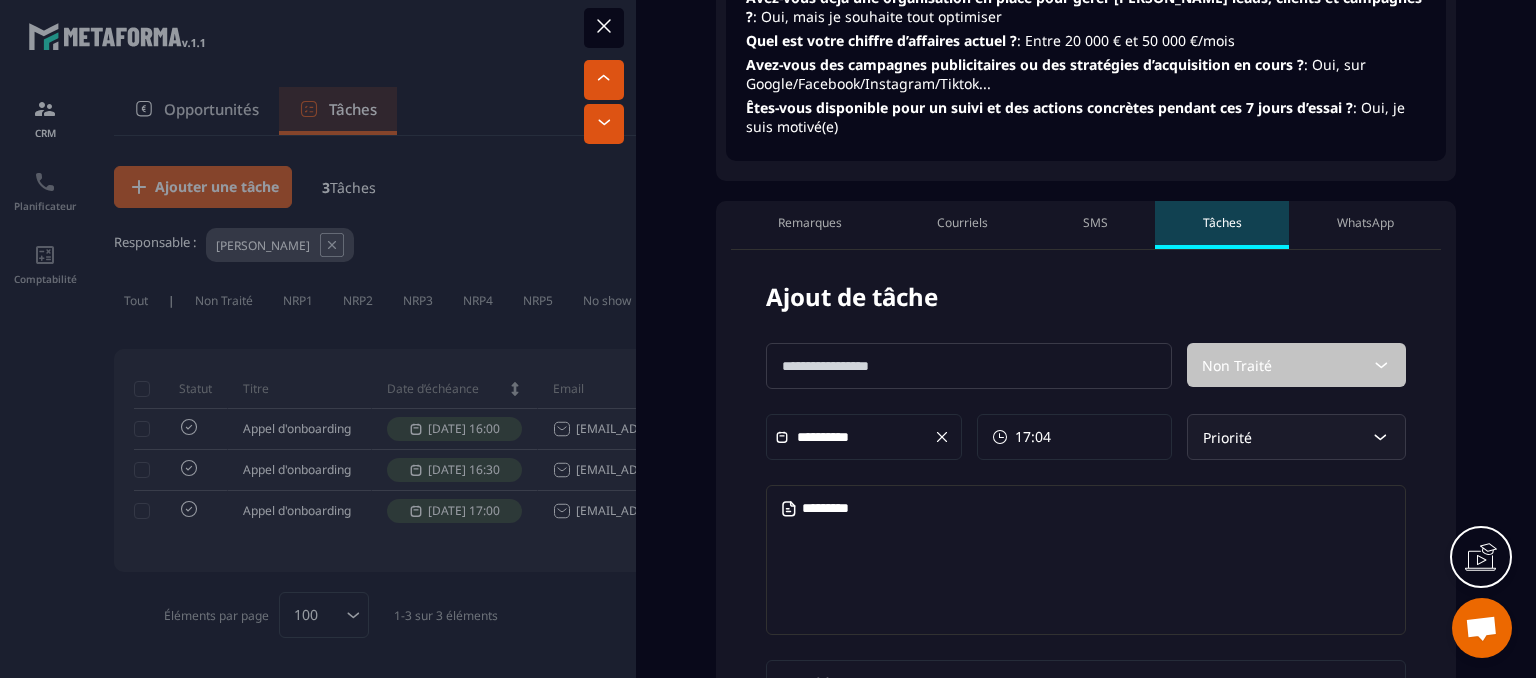 click on "WhatsApp" at bounding box center (1365, 225) 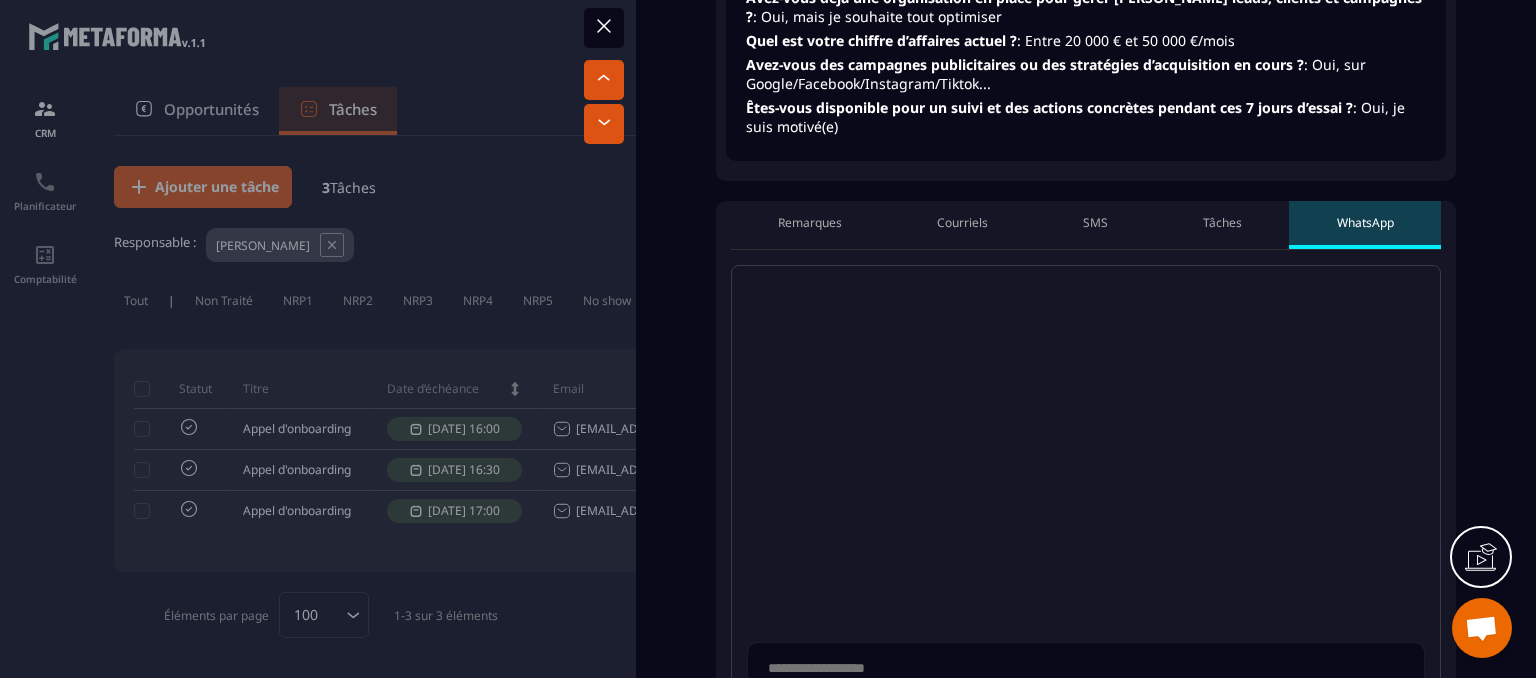 click on "Remarques" at bounding box center (810, 223) 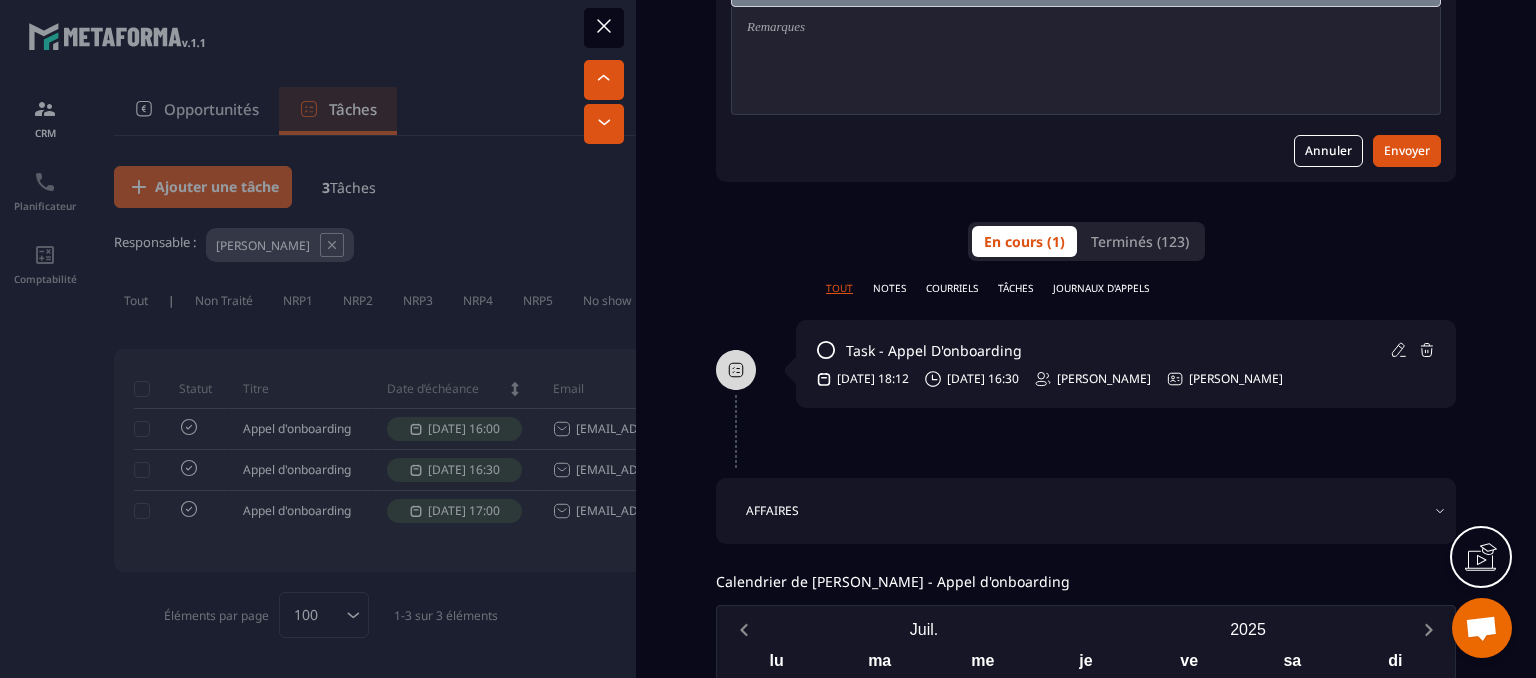 scroll, scrollTop: 1100, scrollLeft: 0, axis: vertical 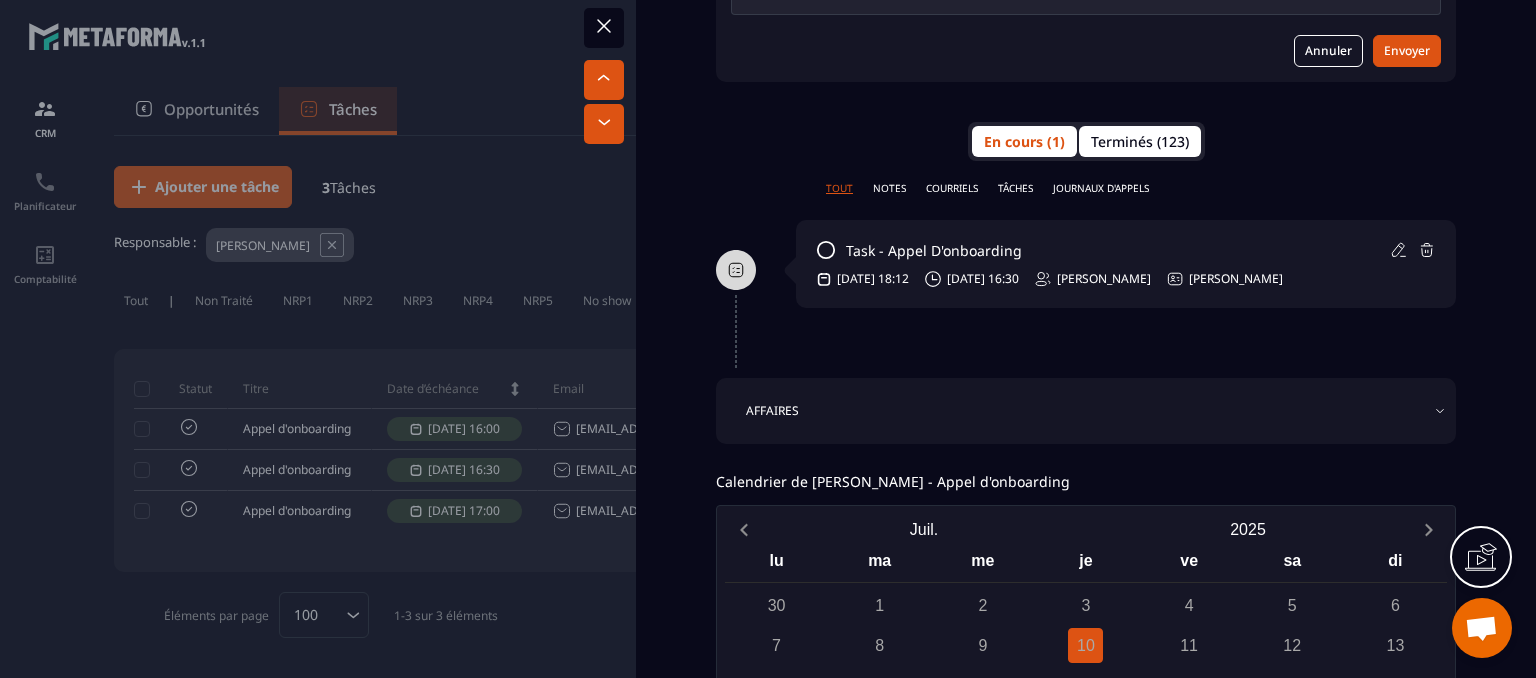 click on "Terminés (123)" at bounding box center (1140, 141) 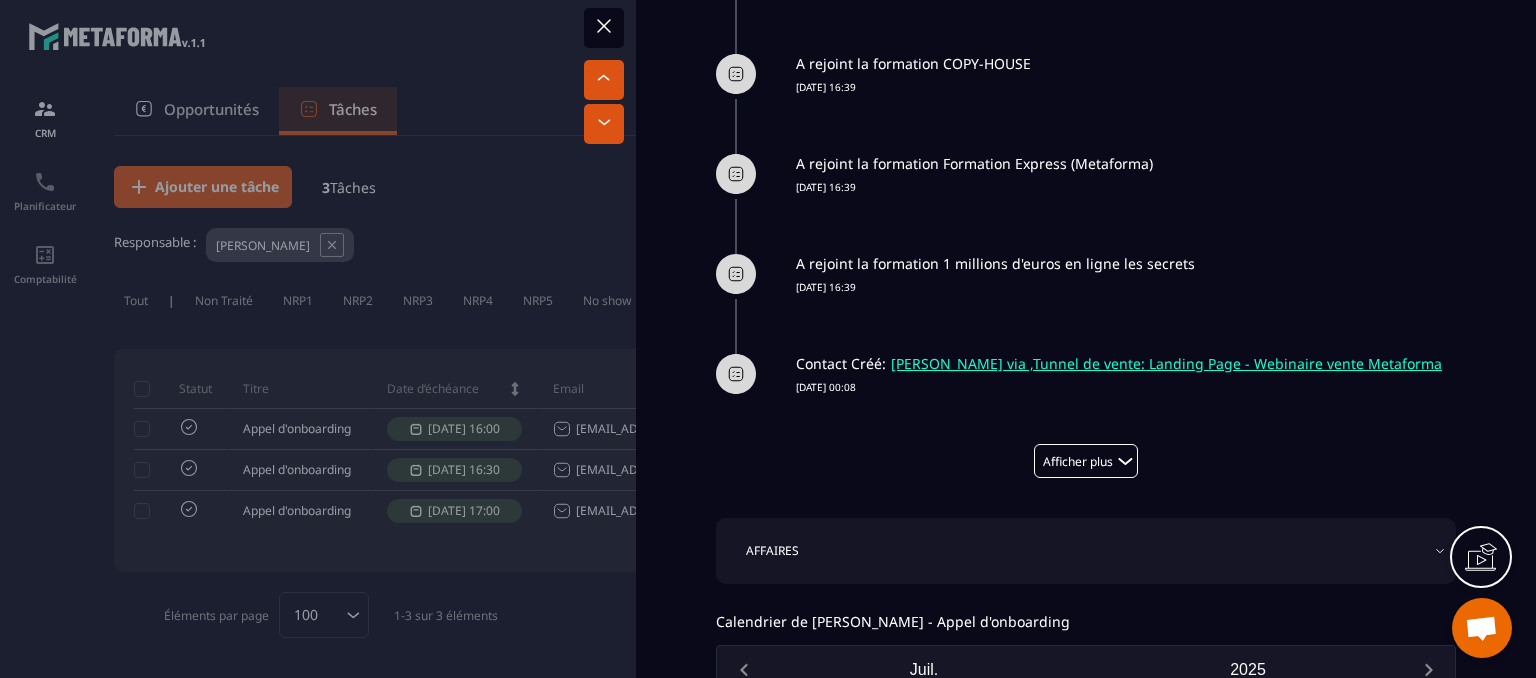 scroll, scrollTop: 1500, scrollLeft: 0, axis: vertical 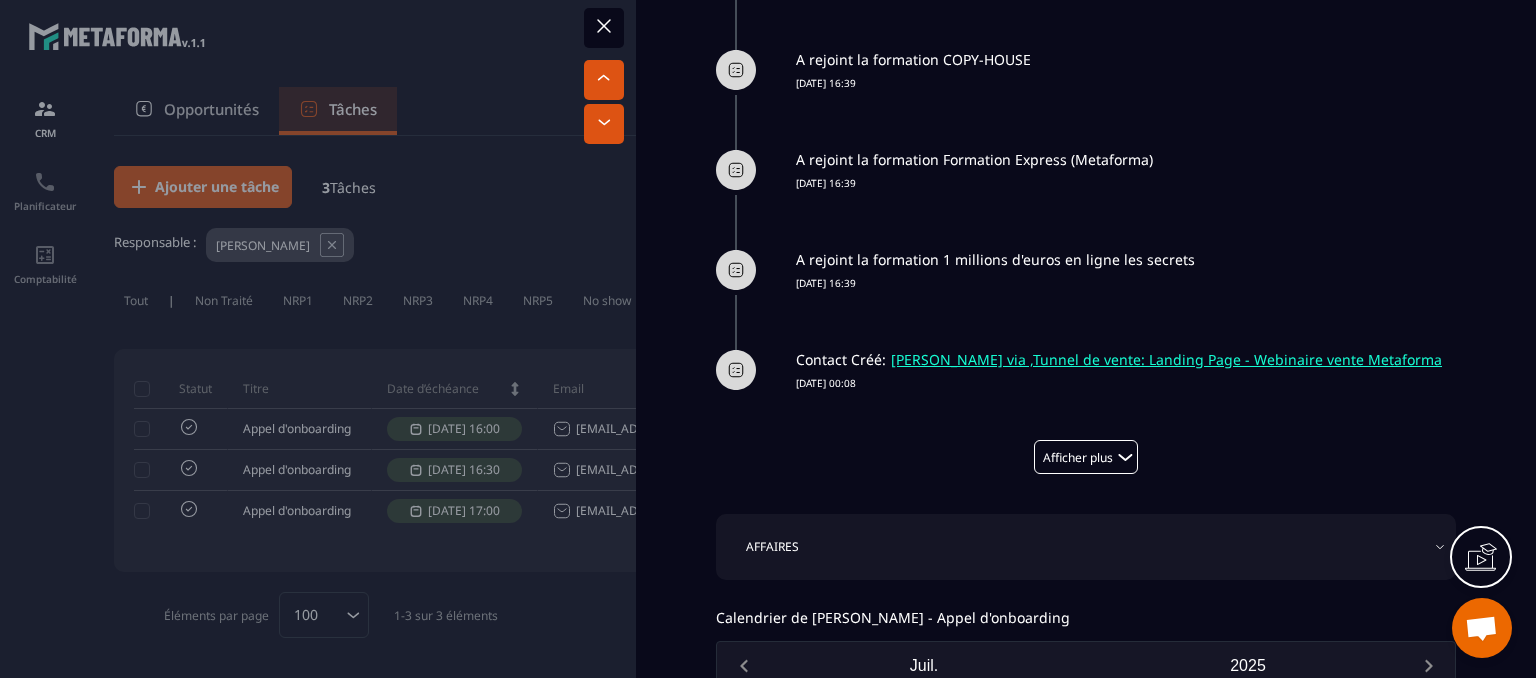 click on "**********" at bounding box center [1086, -63] 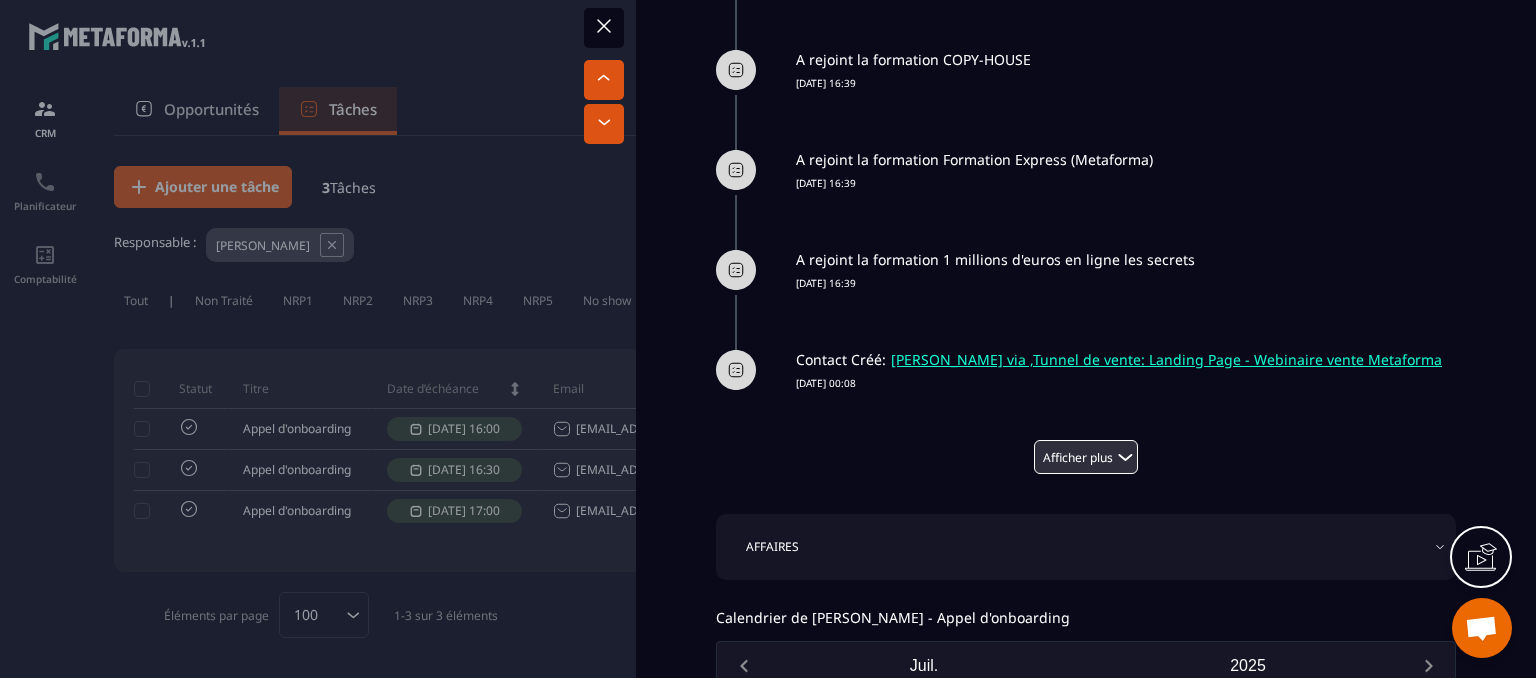 click on "Afficher plus" at bounding box center [1086, 457] 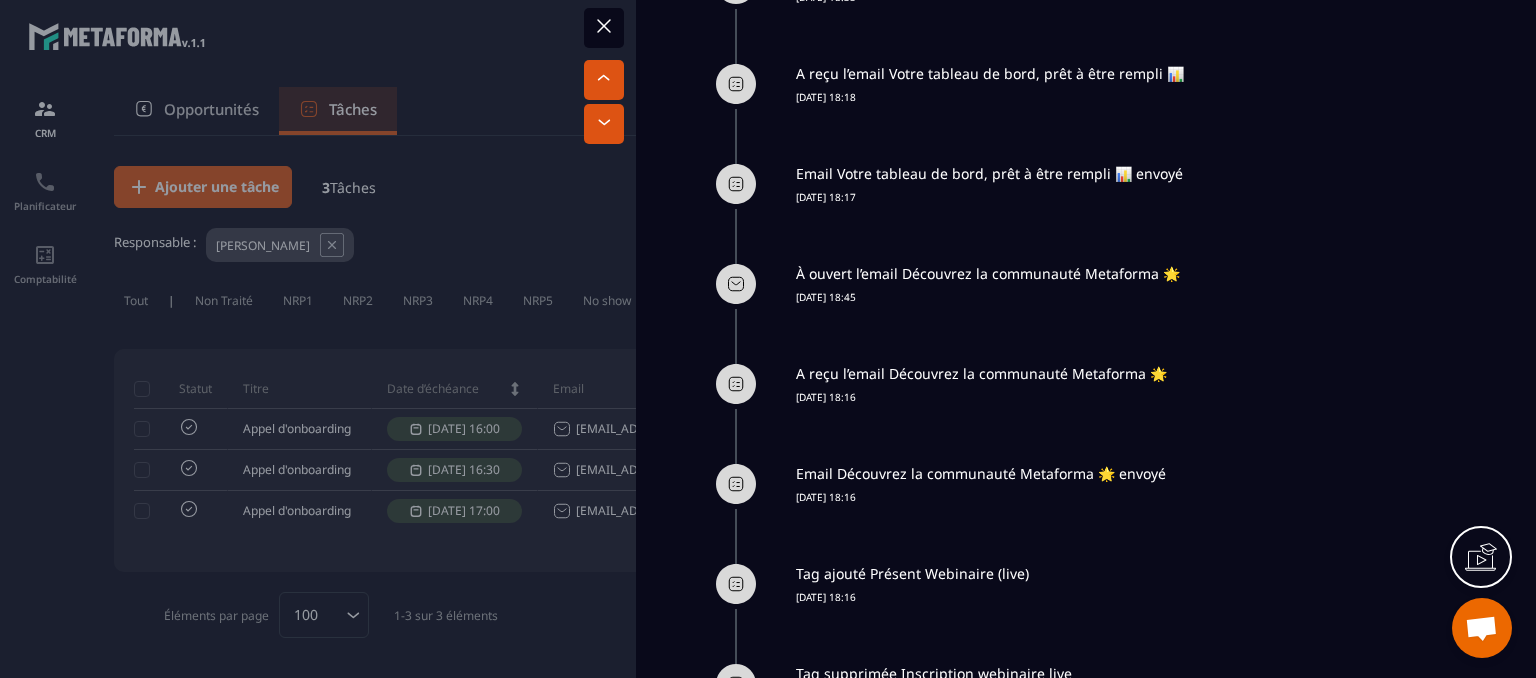 scroll, scrollTop: 3400, scrollLeft: 0, axis: vertical 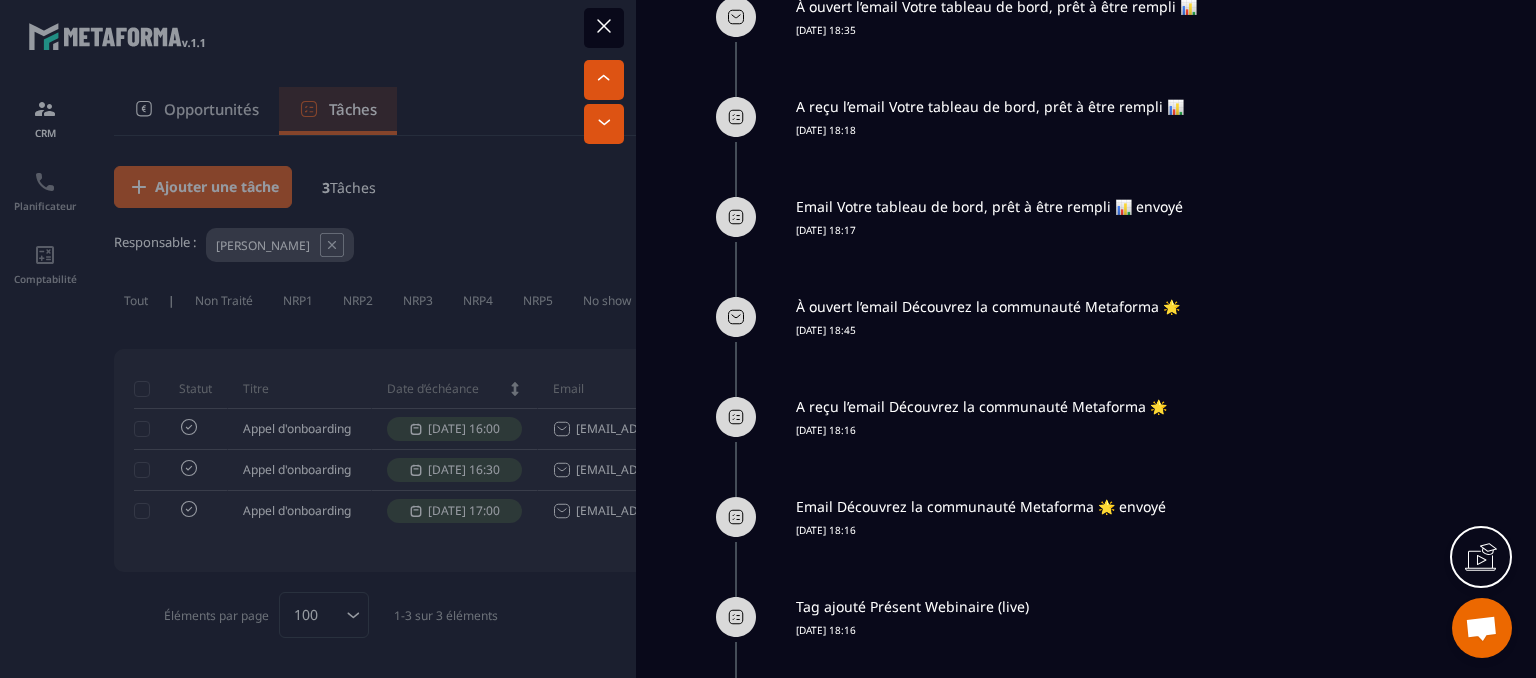 drag, startPoint x: 830, startPoint y: 197, endPoint x: 1154, endPoint y: 221, distance: 324.88766 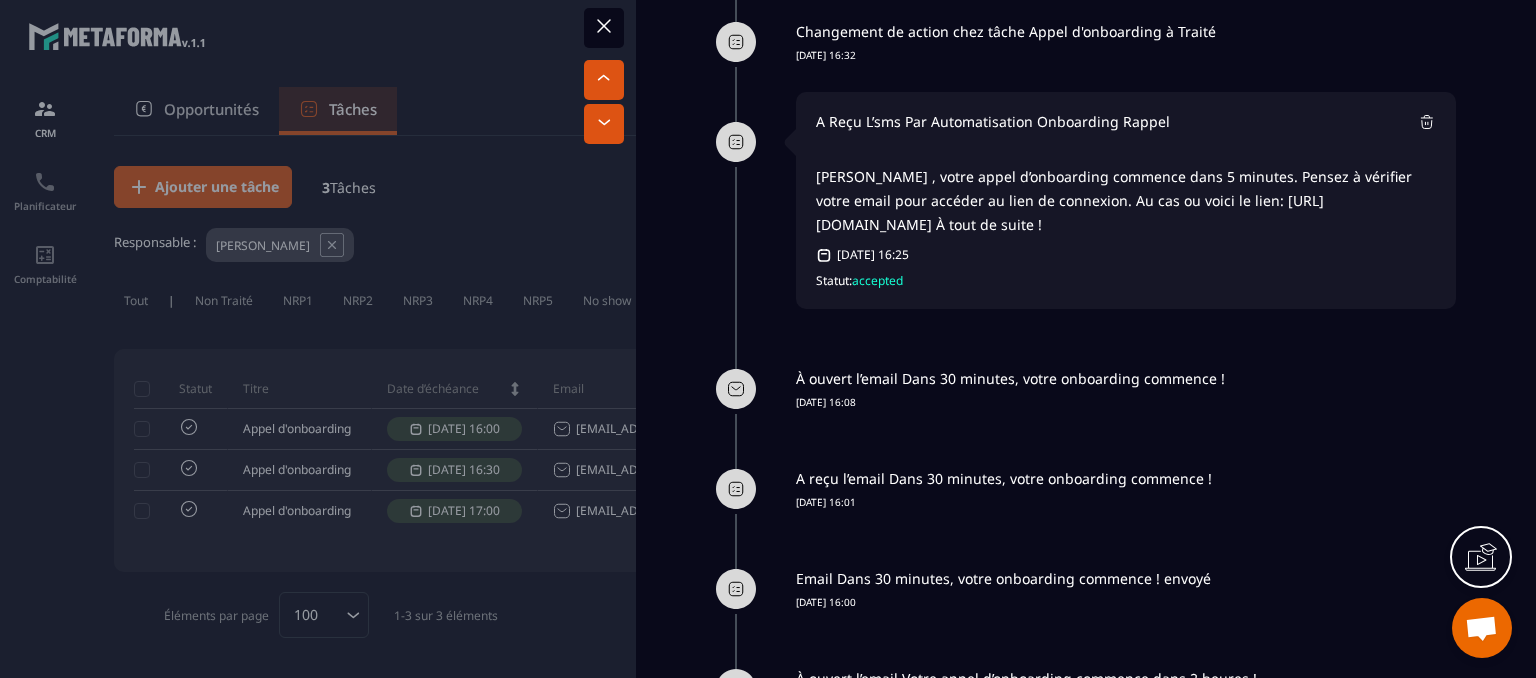scroll, scrollTop: 1800, scrollLeft: 0, axis: vertical 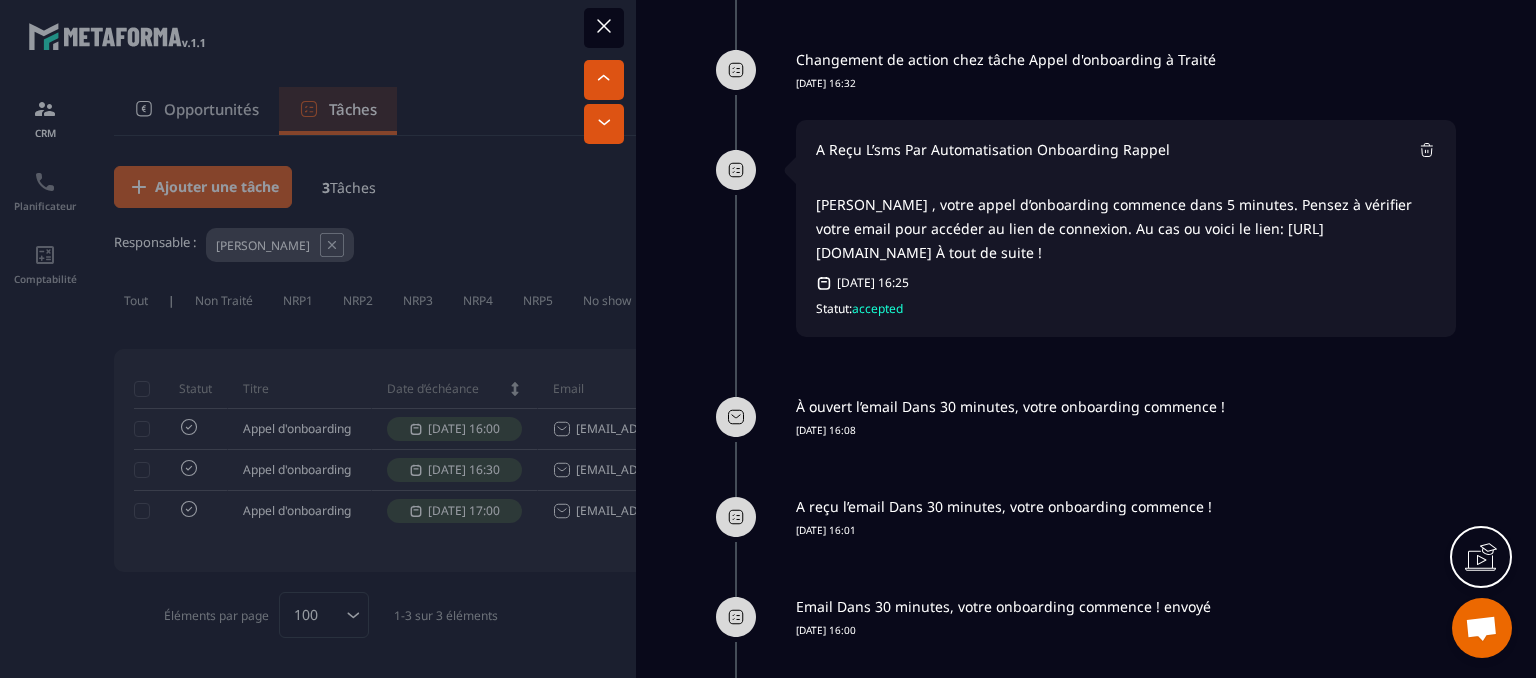 drag, startPoint x: 811, startPoint y: 205, endPoint x: 1188, endPoint y: 257, distance: 380.5693 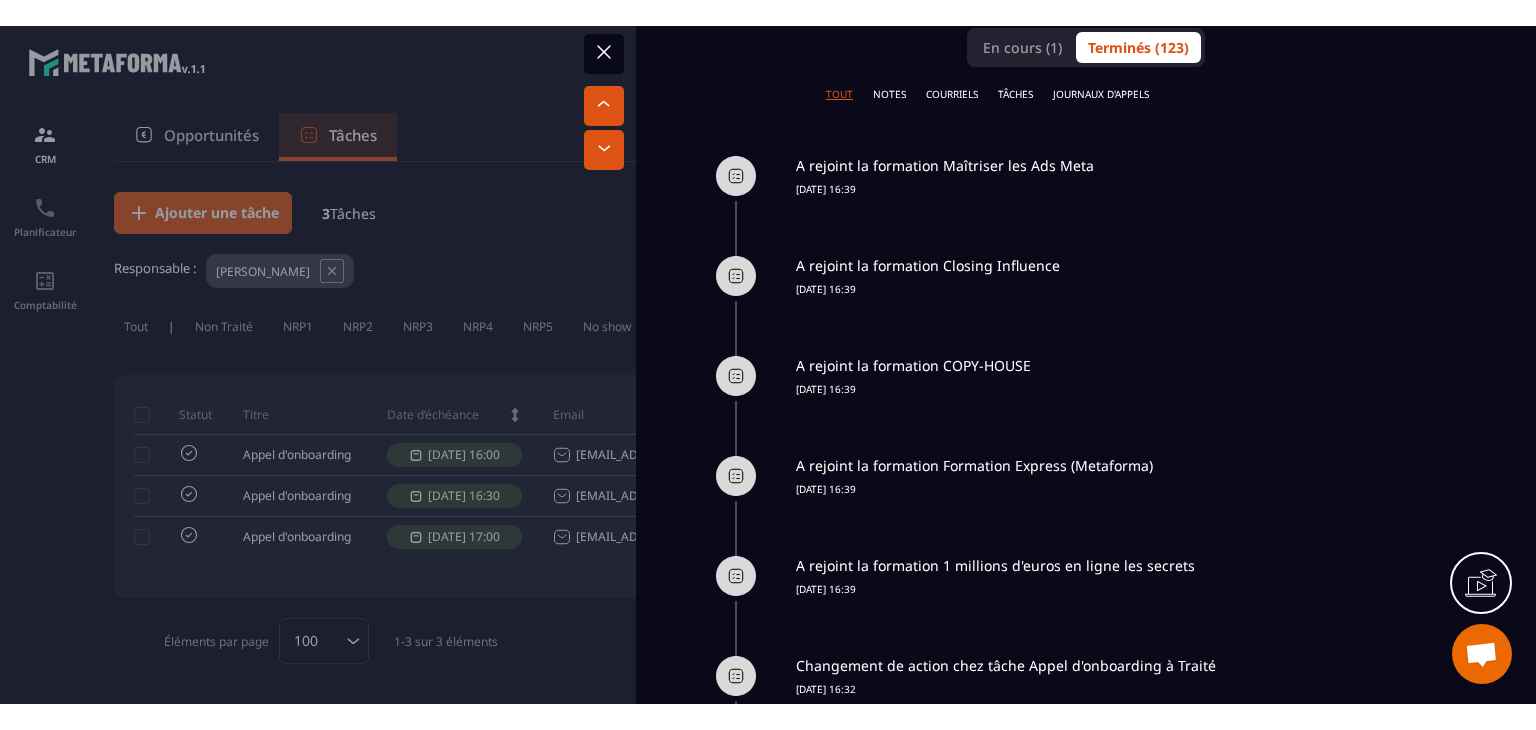 scroll, scrollTop: 1200, scrollLeft: 0, axis: vertical 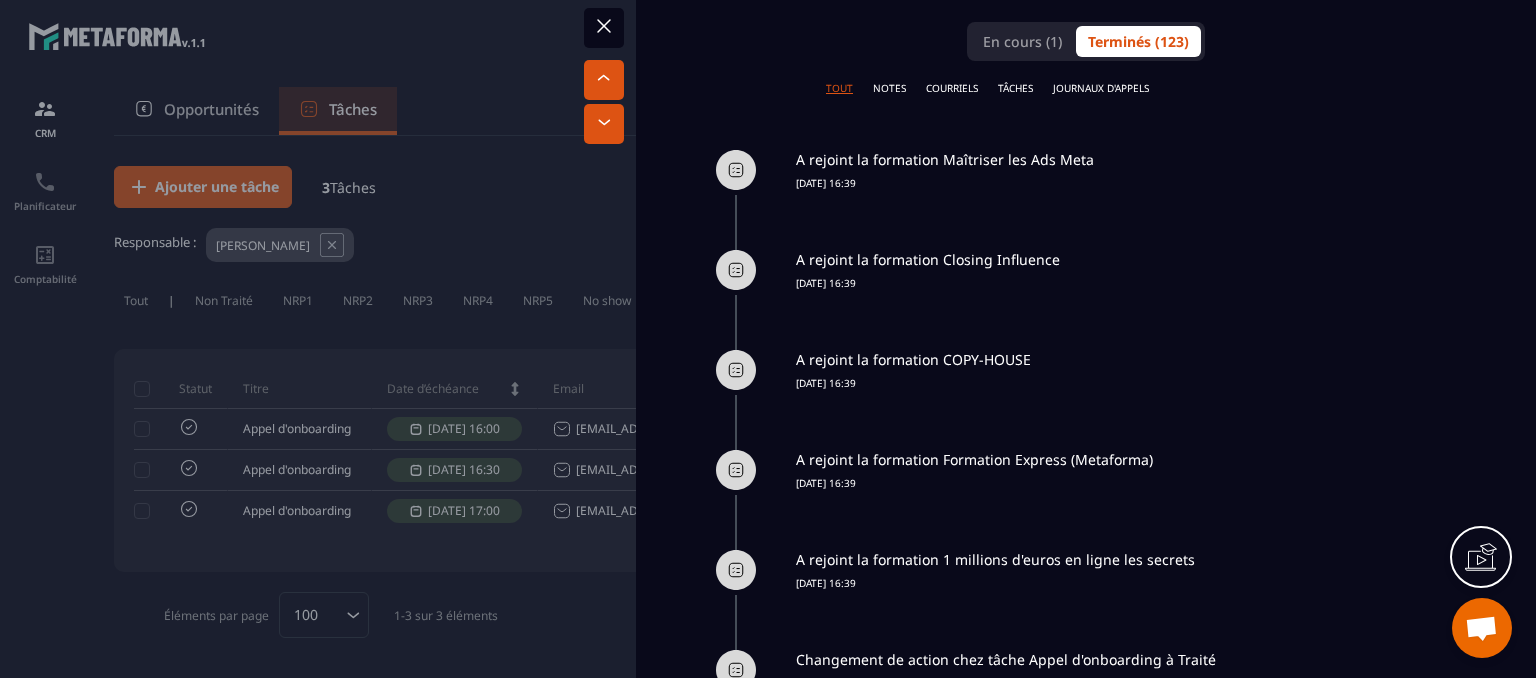 drag, startPoint x: 926, startPoint y: 260, endPoint x: 1054, endPoint y: 269, distance: 128.31601 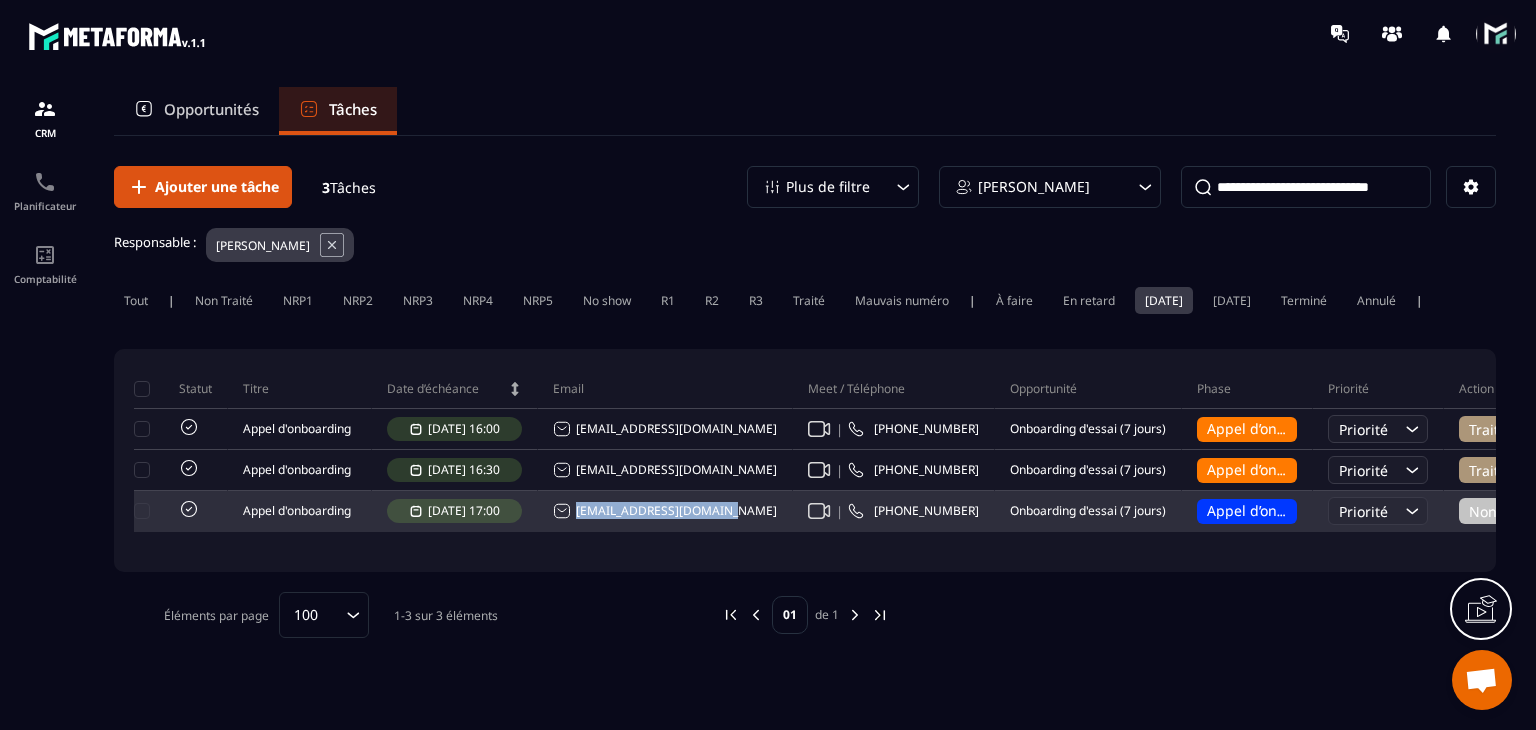 drag, startPoint x: 728, startPoint y: 522, endPoint x: 580, endPoint y: 533, distance: 148.40822 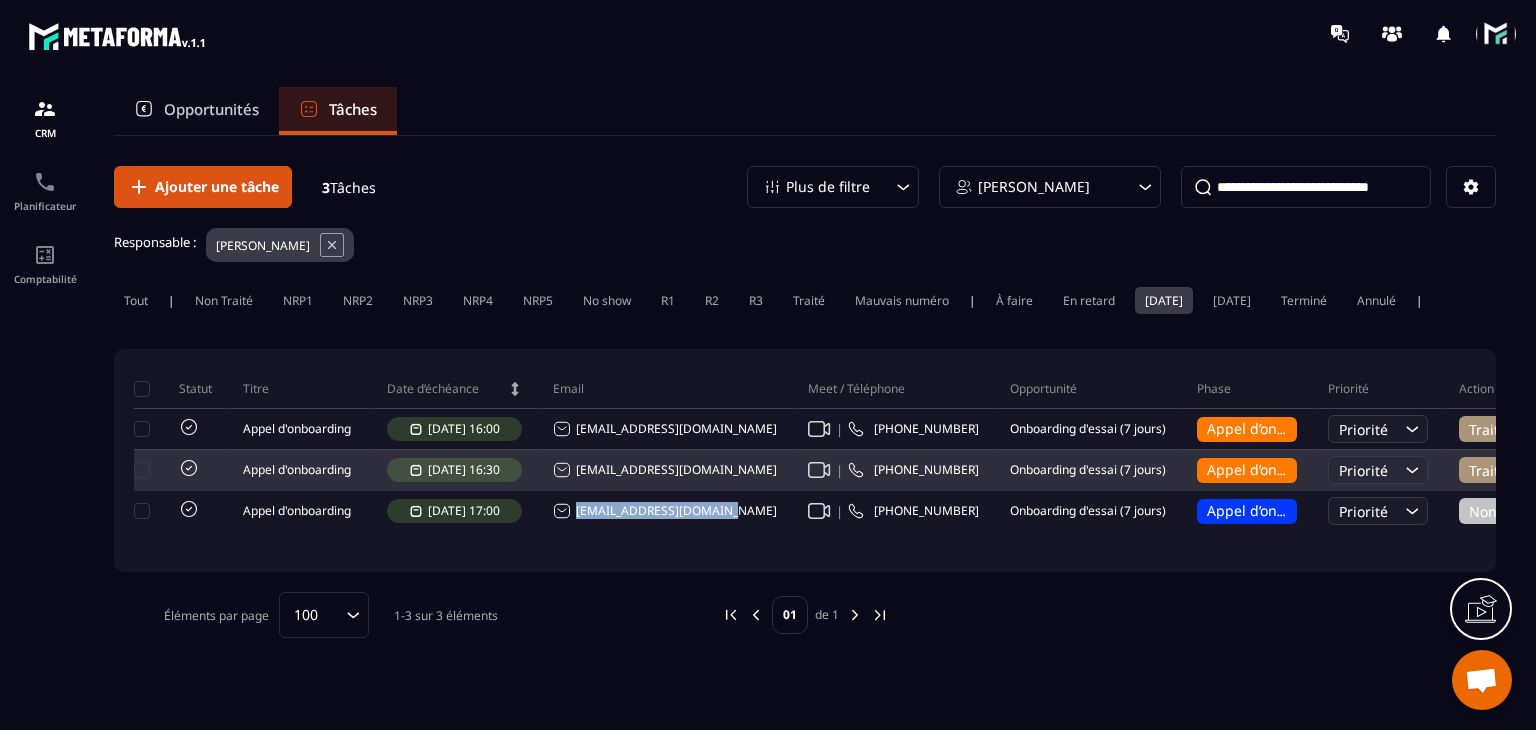 copy on "[EMAIL_ADDRESS][DOMAIN_NAME]" 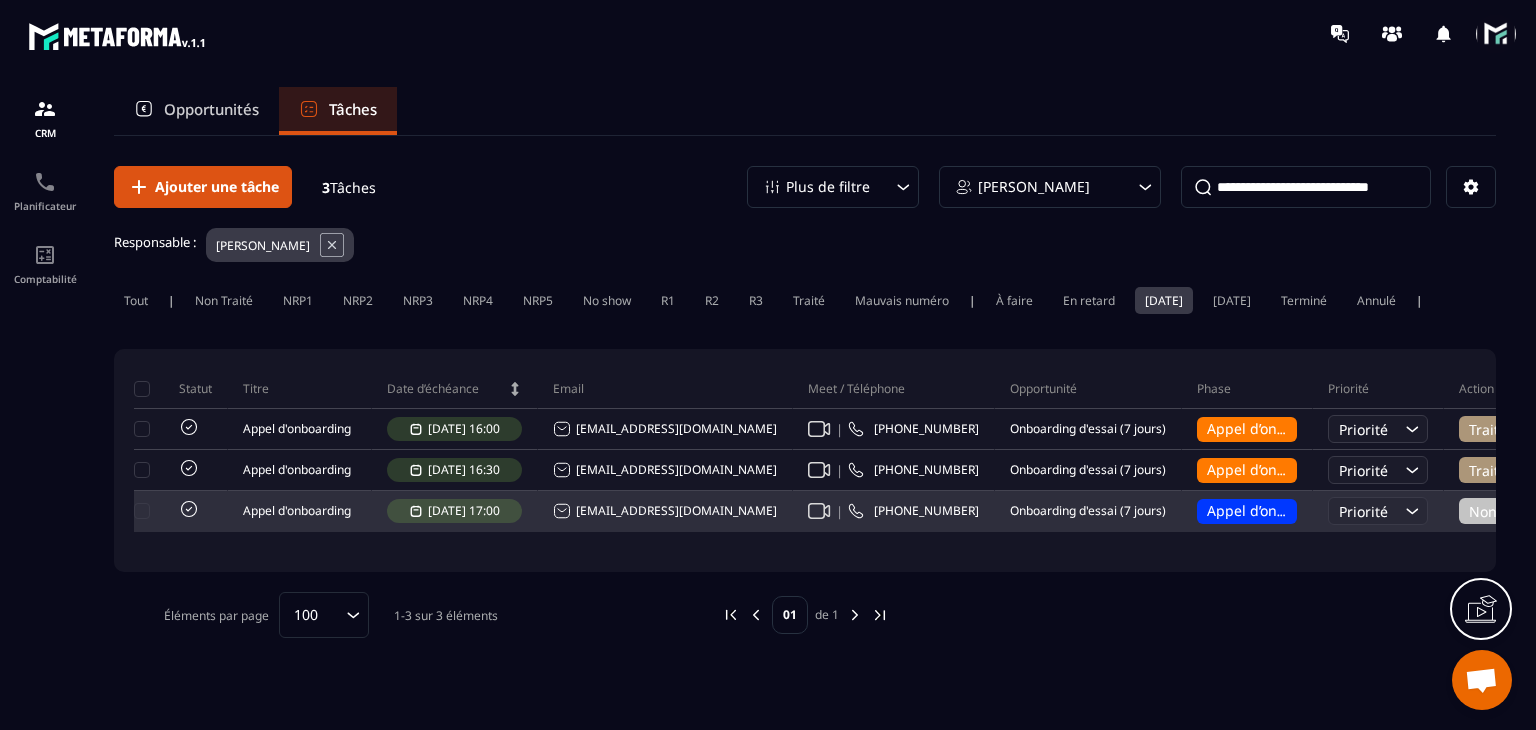 click on "Appel d’onboarding planifié" at bounding box center (1300, 510) 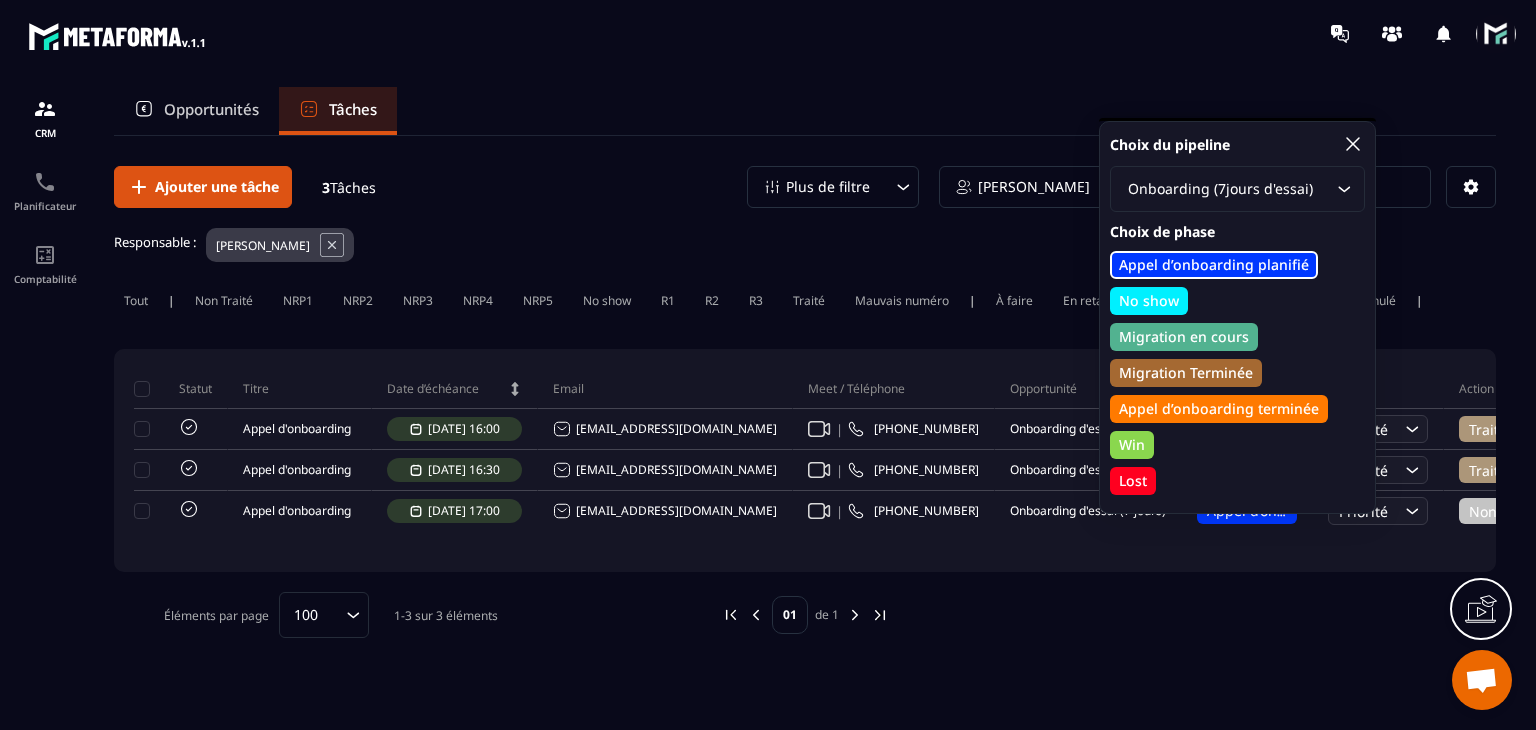 click on "Appel d’onboarding terminée" at bounding box center [1219, 409] 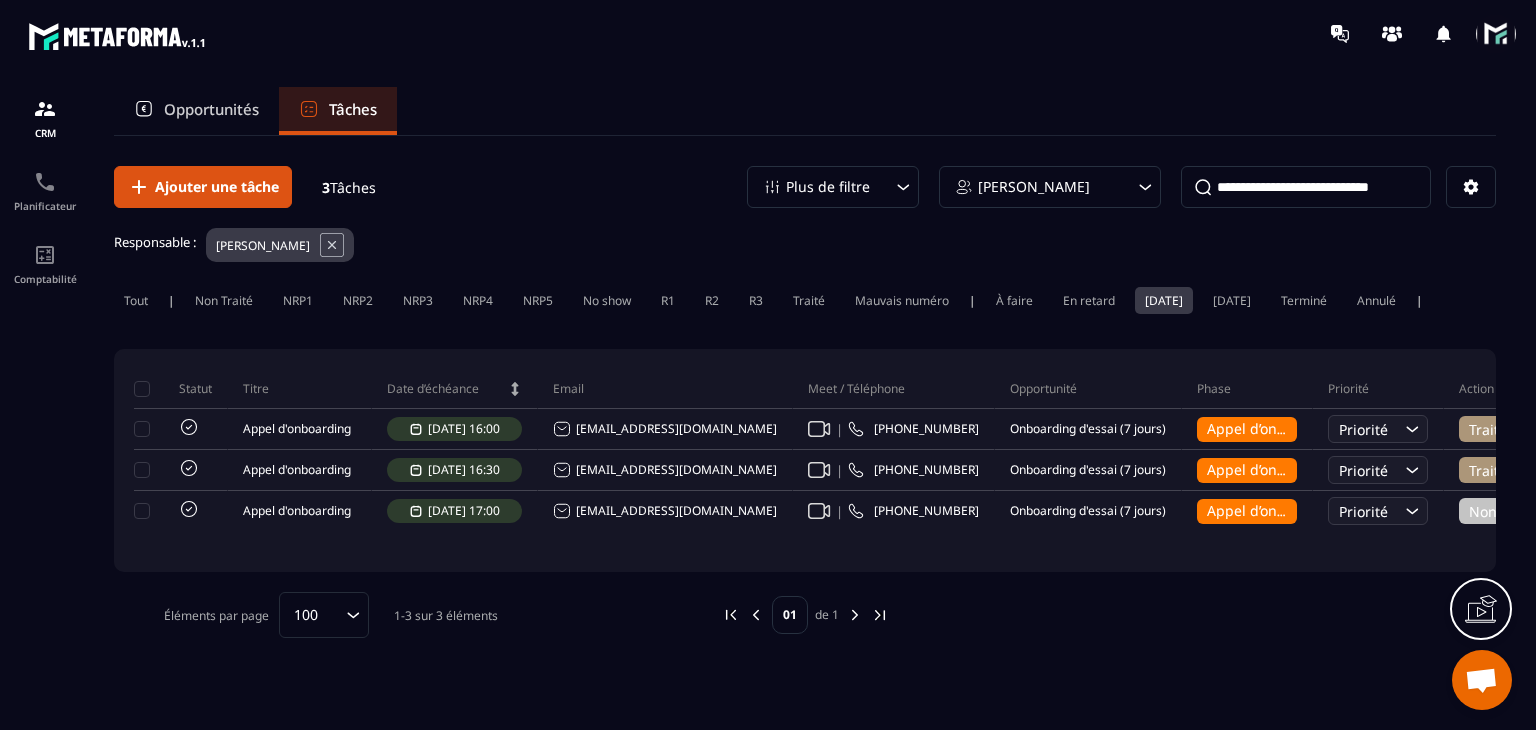 click on "Non Traité" at bounding box center (1511, 511) 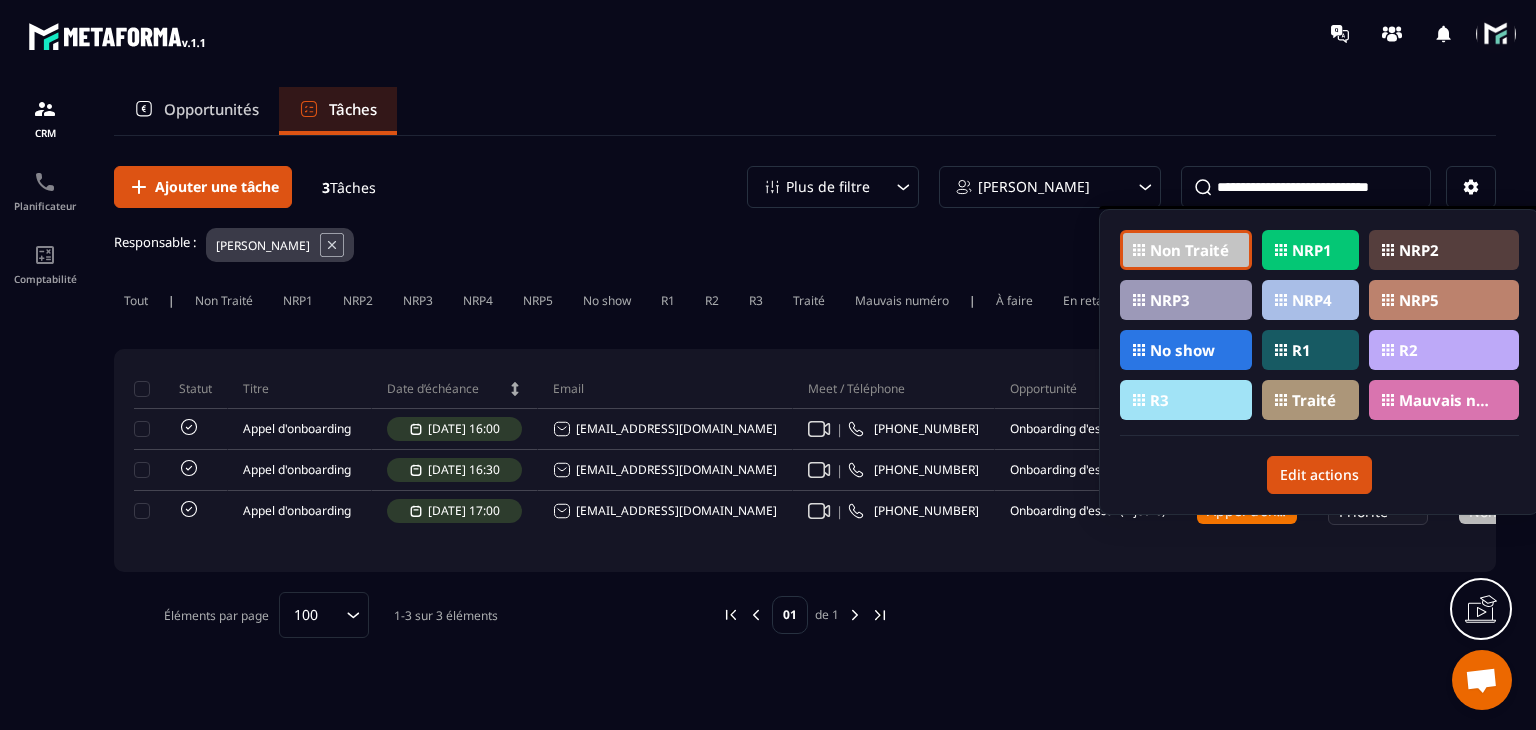 click on "Traité" 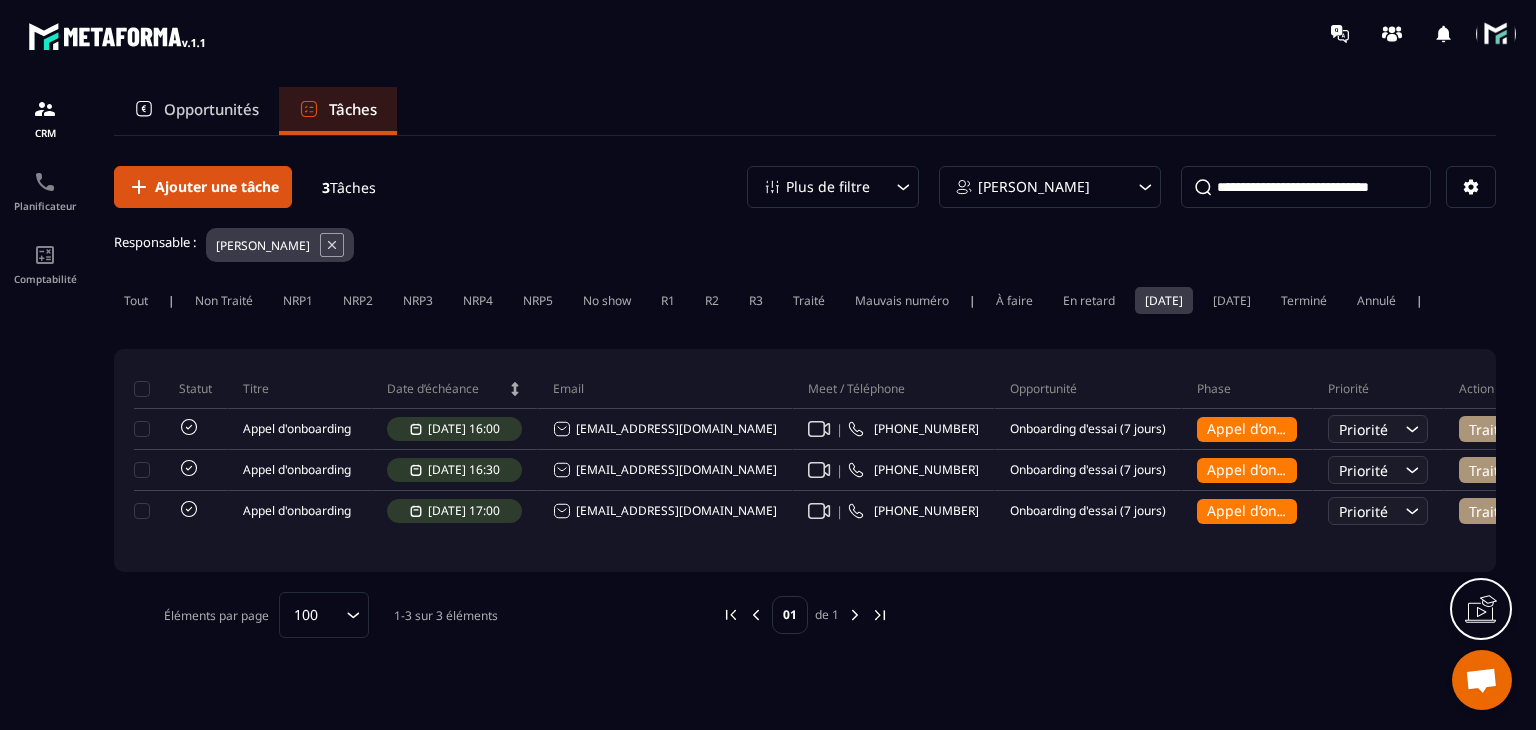 click at bounding box center (1496, 34) 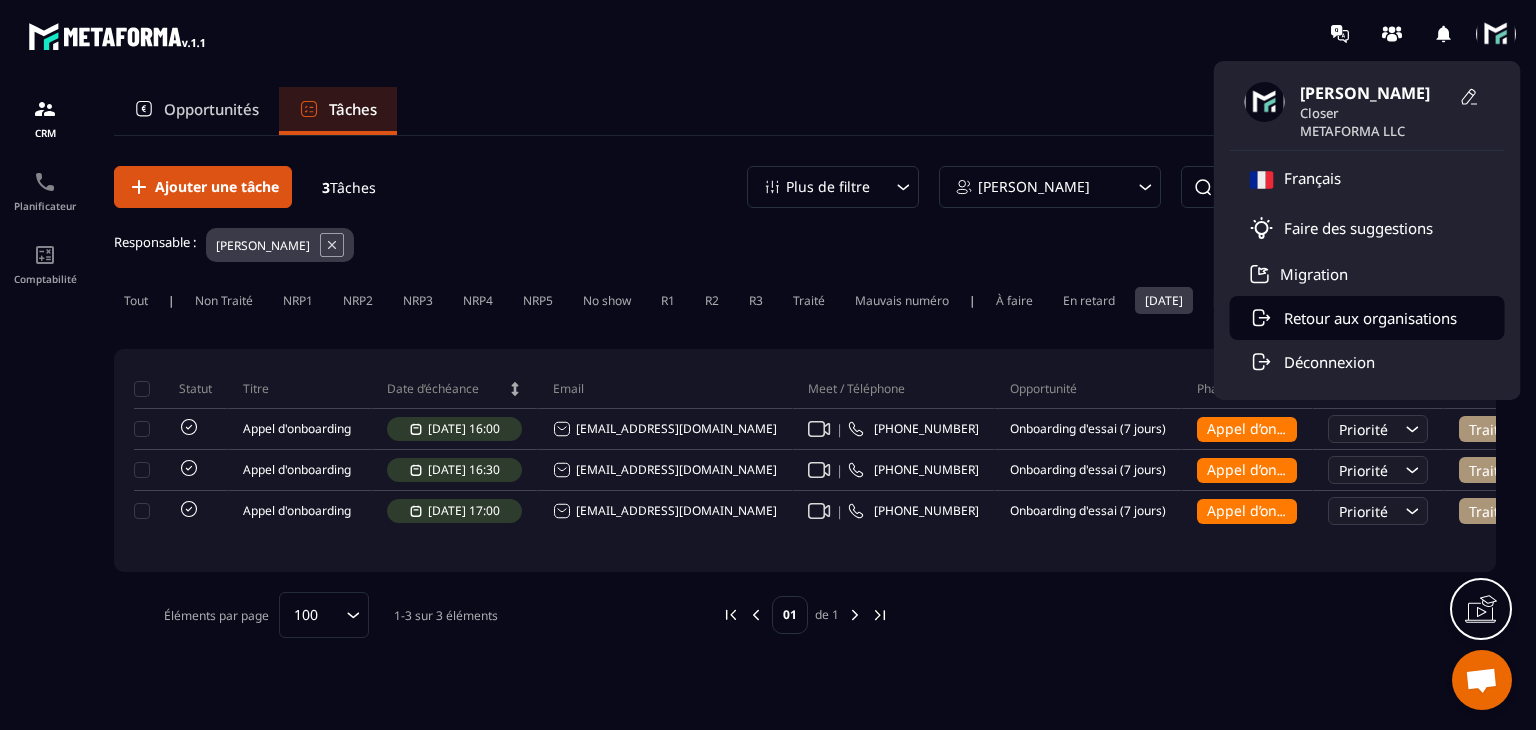click on "Retour aux organisations" at bounding box center (1370, 318) 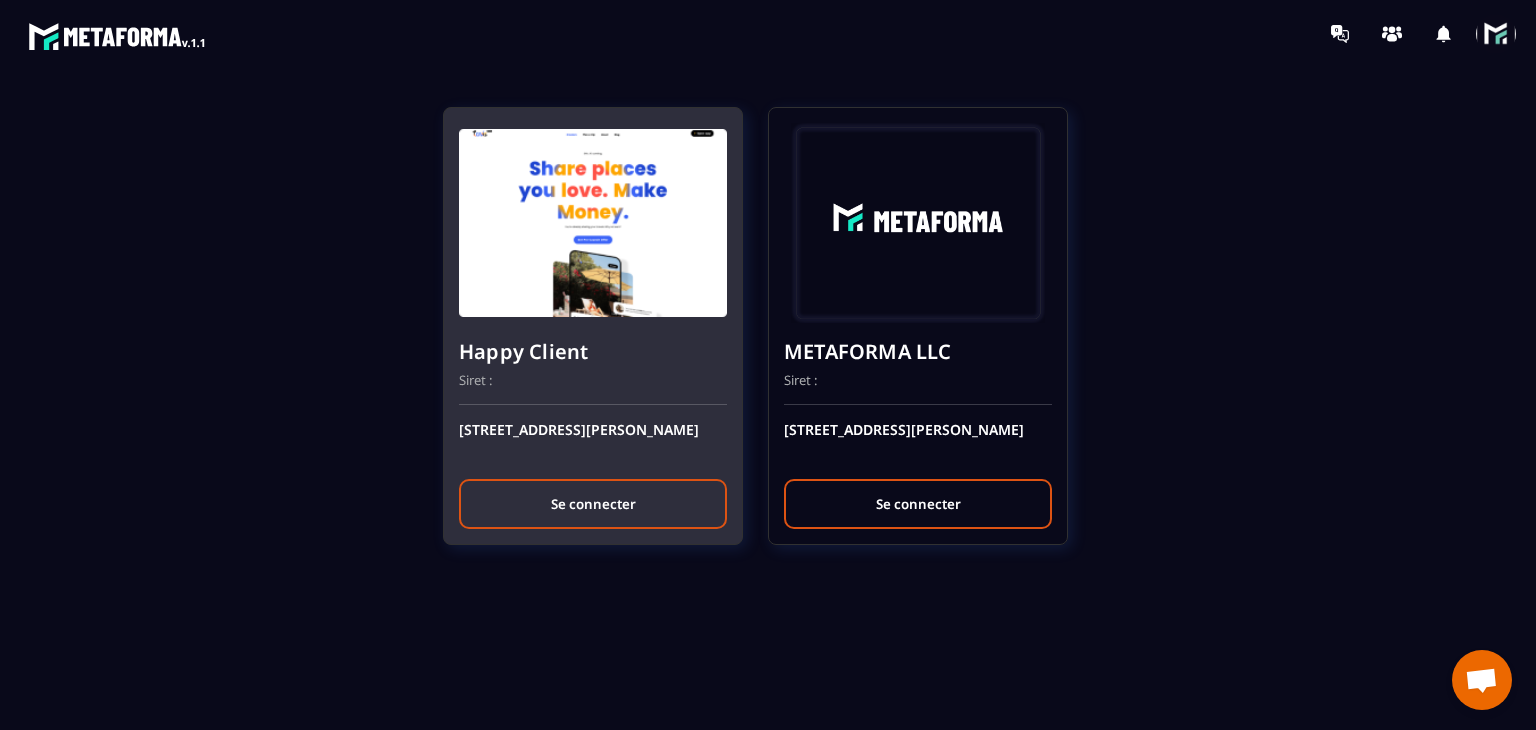 click on "Se connecter" at bounding box center (593, 504) 